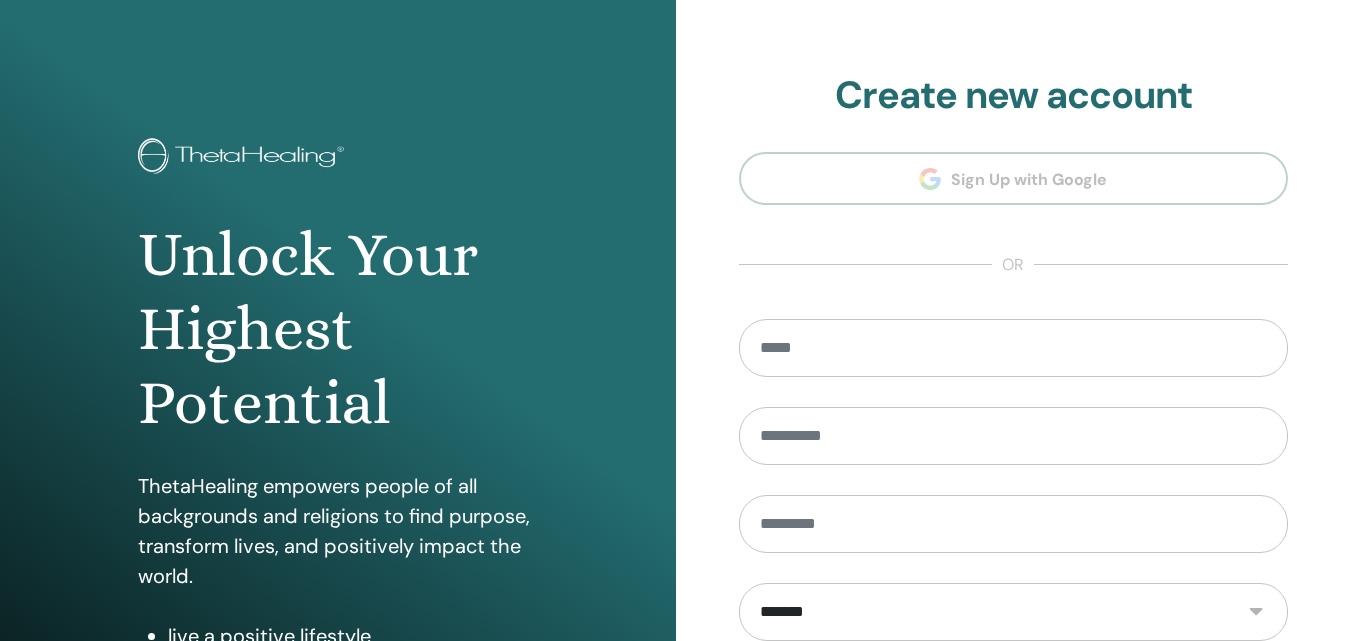 scroll, scrollTop: 0, scrollLeft: 0, axis: both 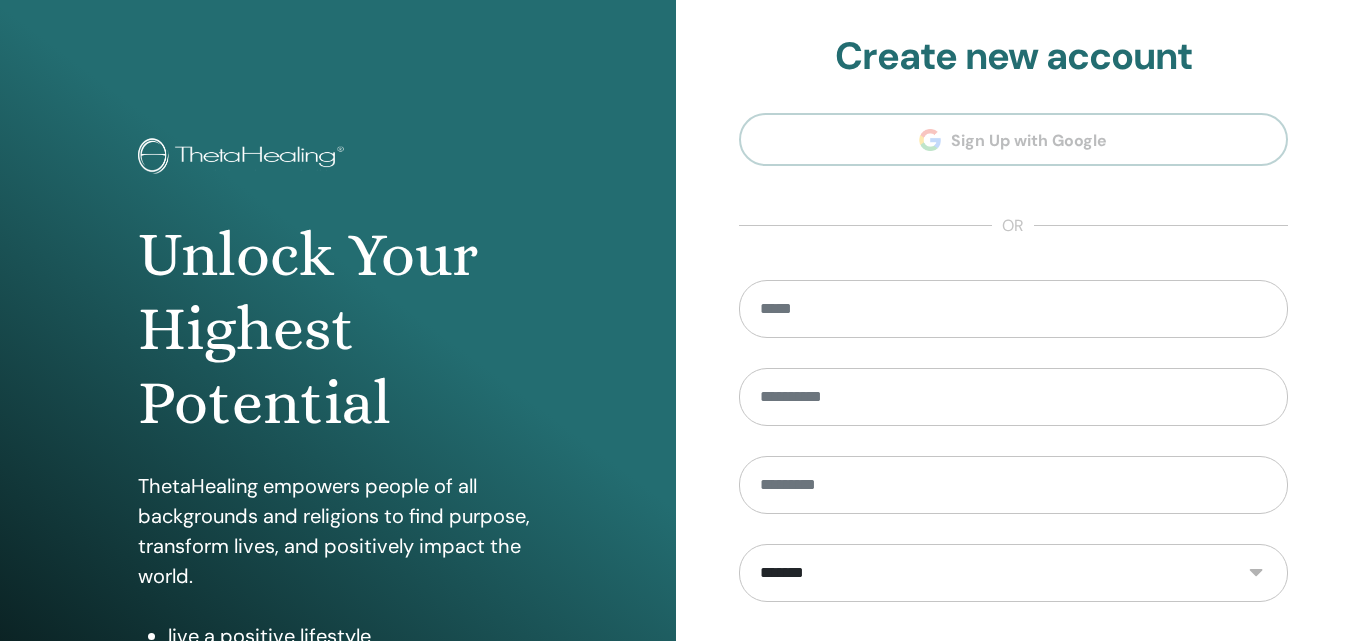 type on "**********" 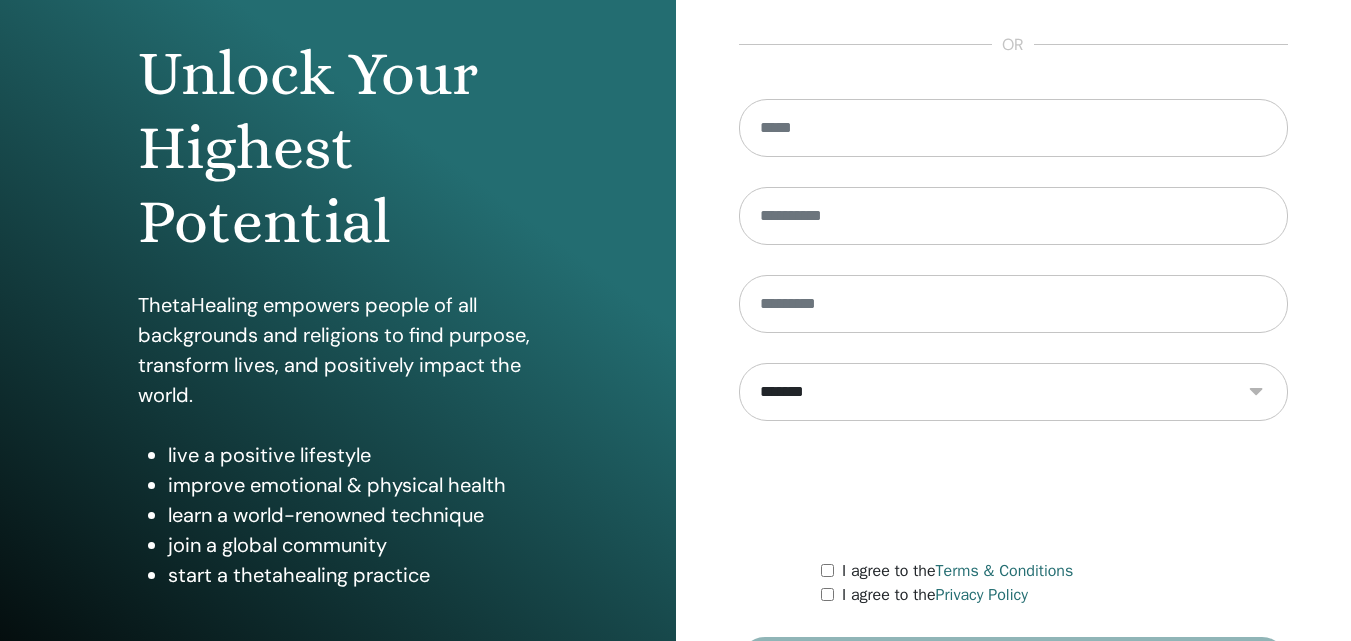 scroll, scrollTop: 319, scrollLeft: 0, axis: vertical 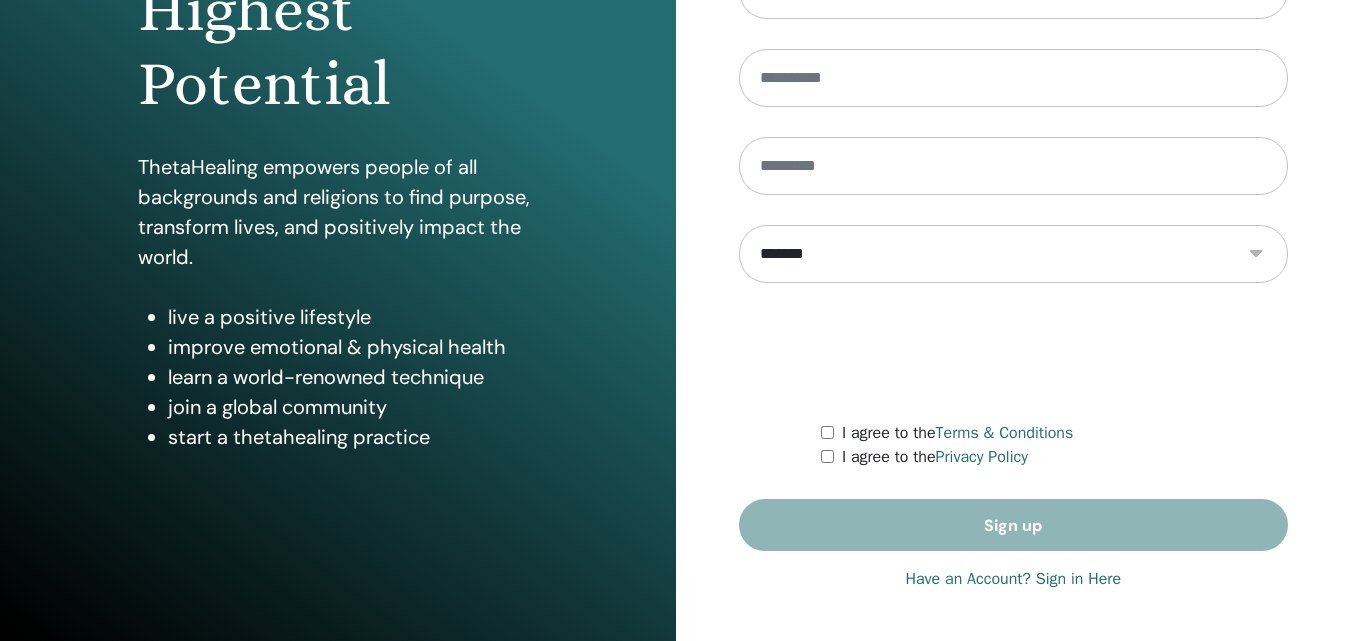 drag, startPoint x: 1362, startPoint y: 247, endPoint x: 1358, endPoint y: 675, distance: 428.01868 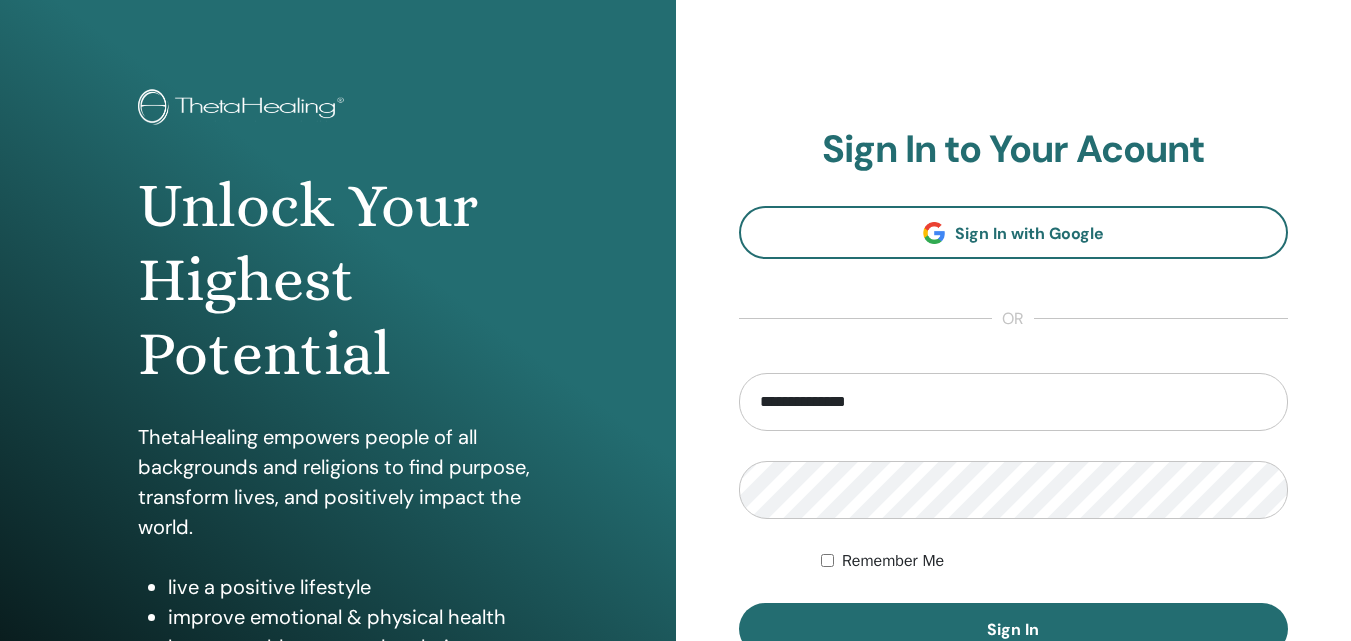 scroll, scrollTop: 0, scrollLeft: 0, axis: both 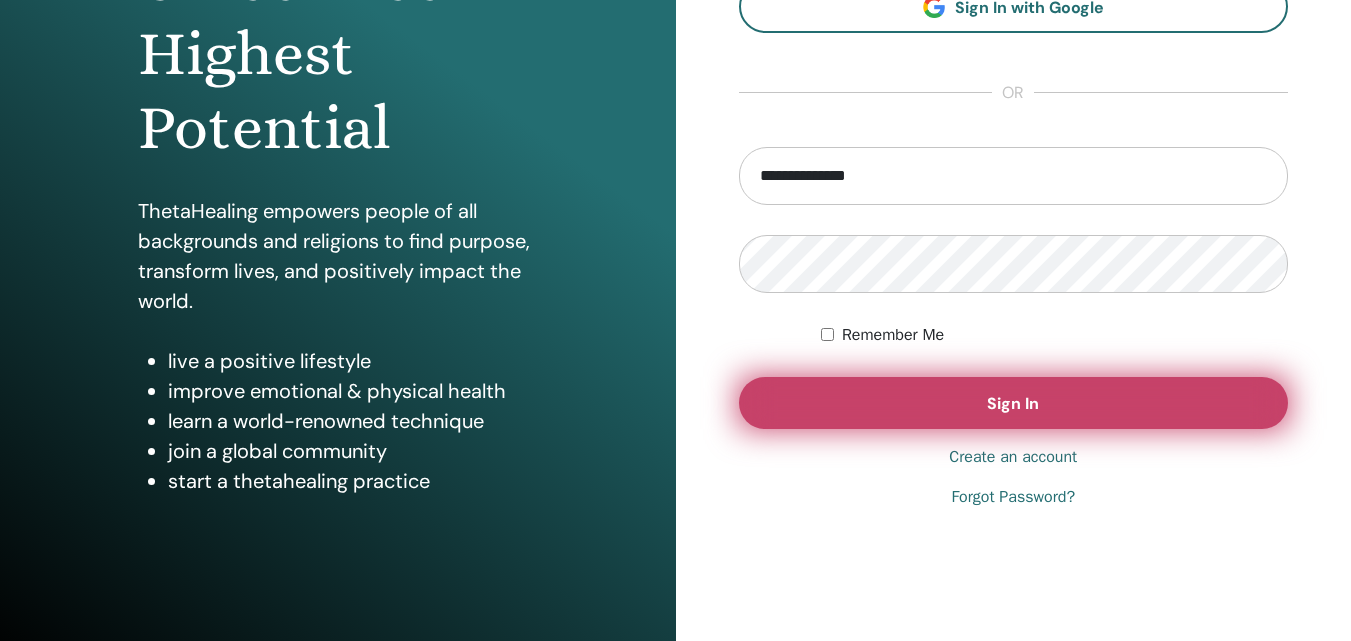 click on "Sign In" at bounding box center [1013, 403] 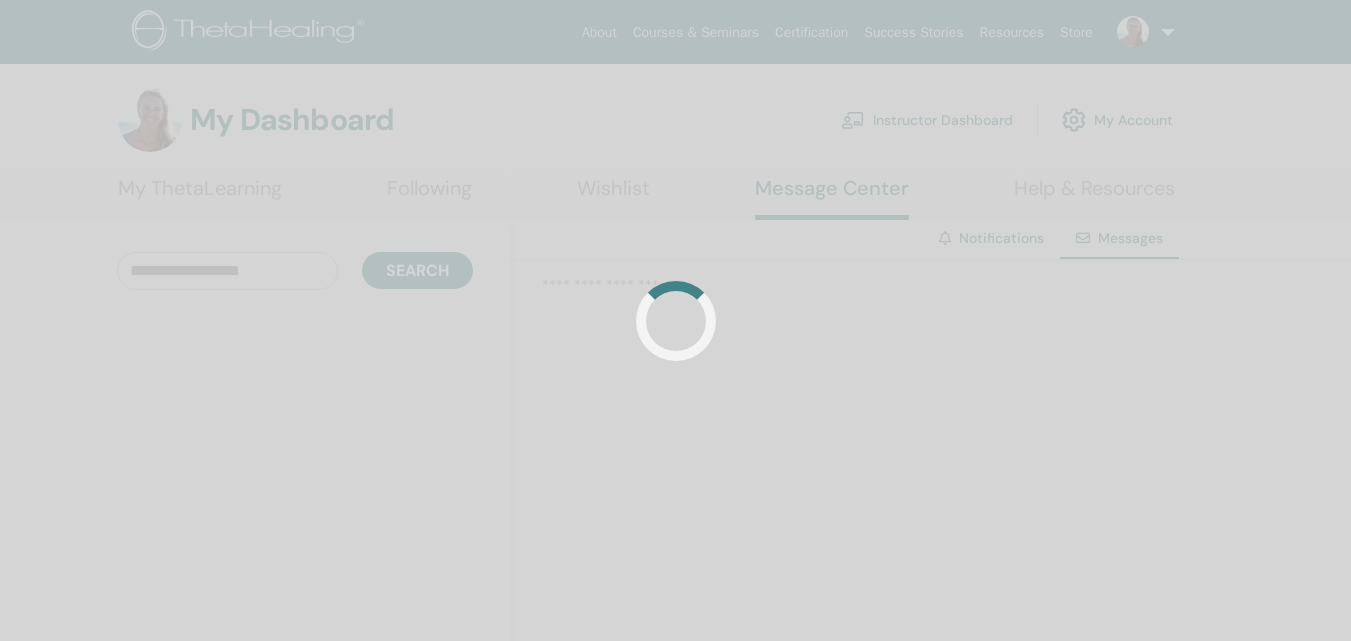 scroll, scrollTop: 0, scrollLeft: 0, axis: both 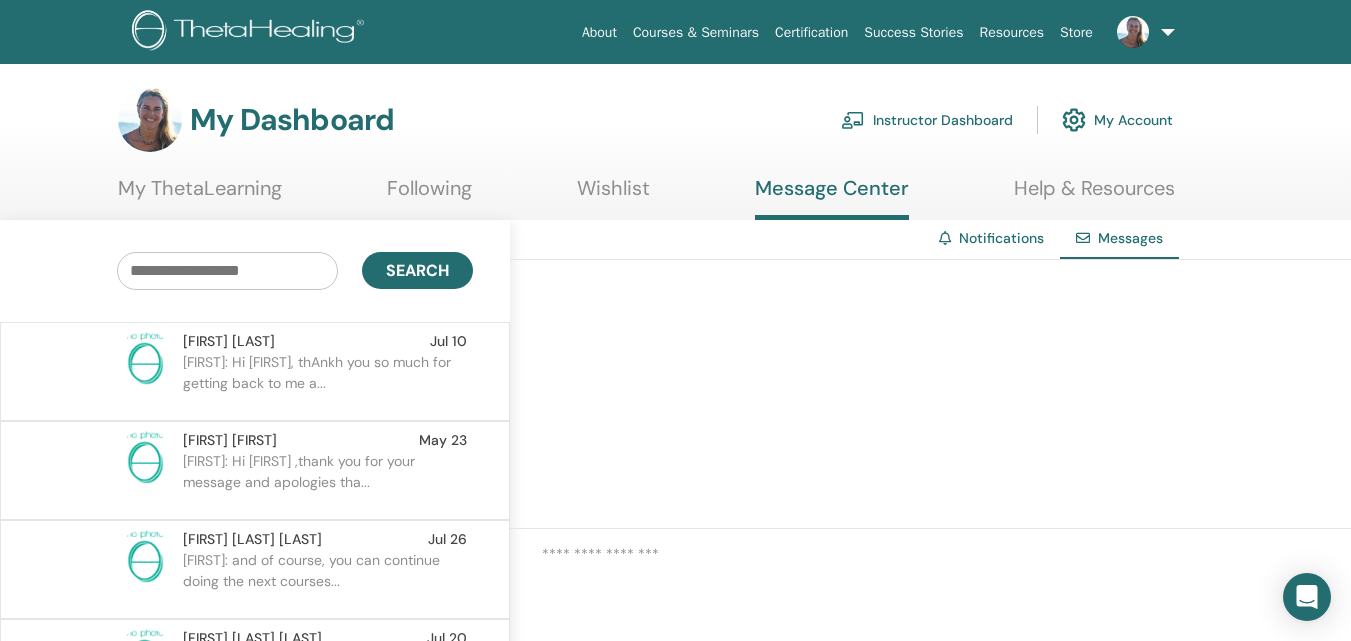 click on "Instructor Dashboard" at bounding box center (927, 120) 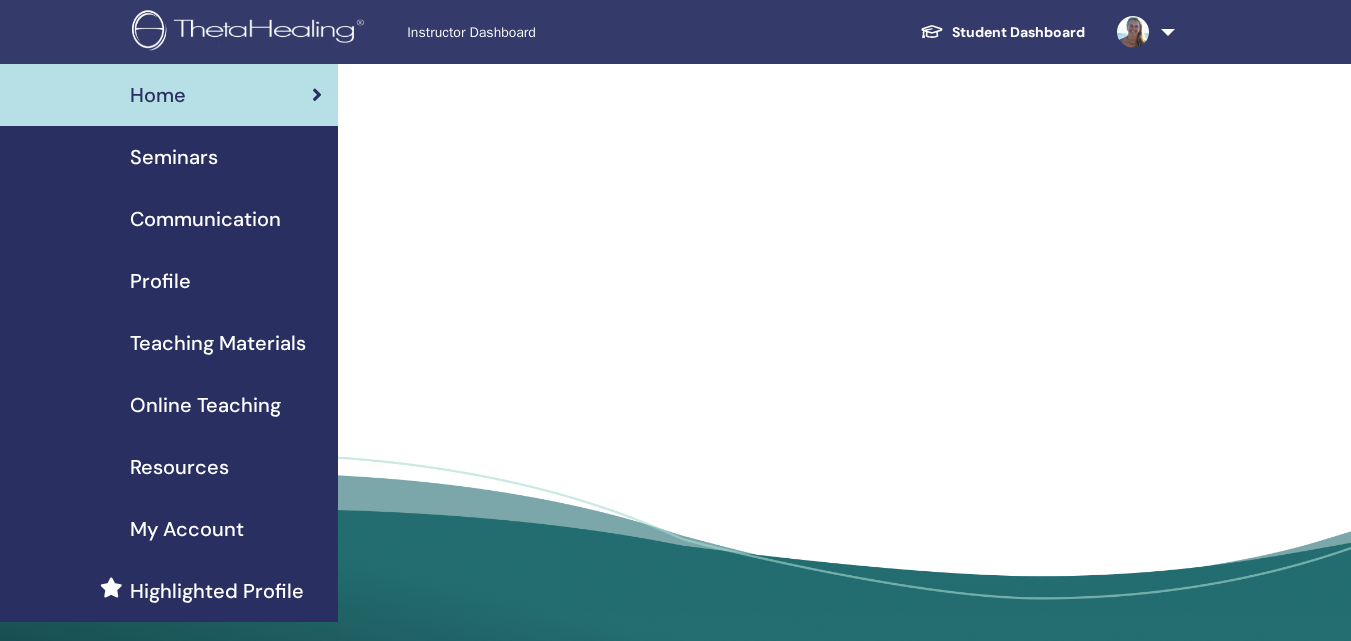 scroll, scrollTop: 0, scrollLeft: 0, axis: both 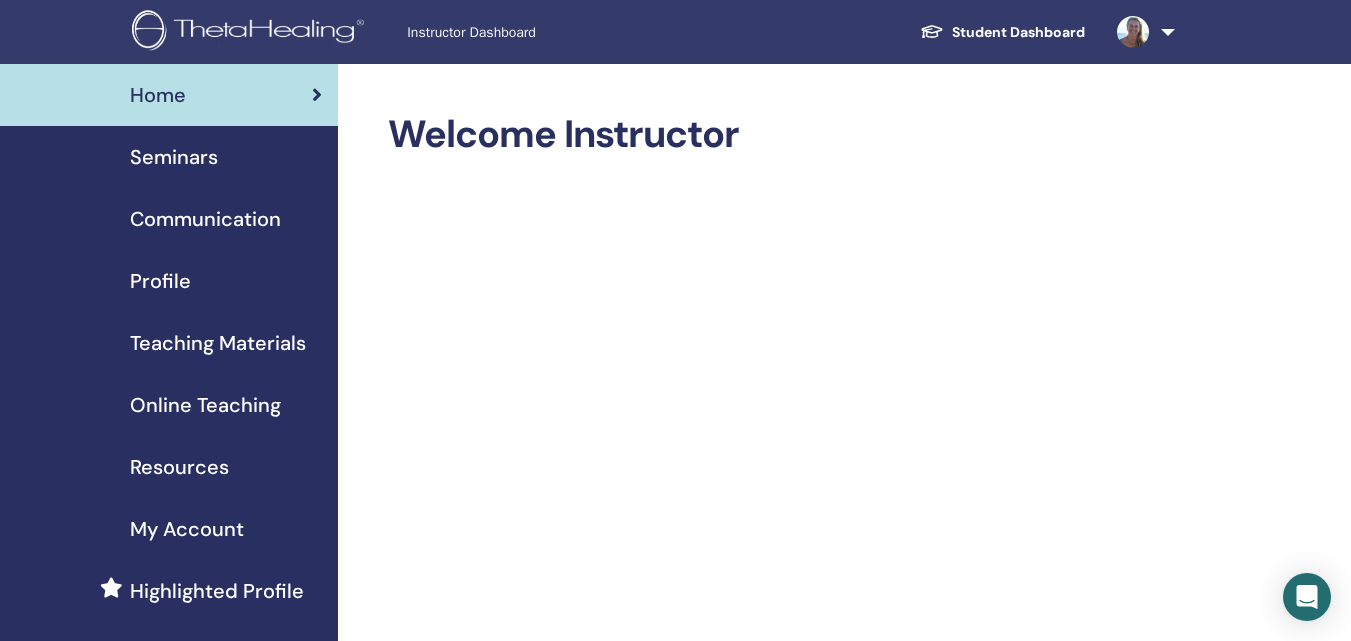 click on "Seminars" at bounding box center [174, 157] 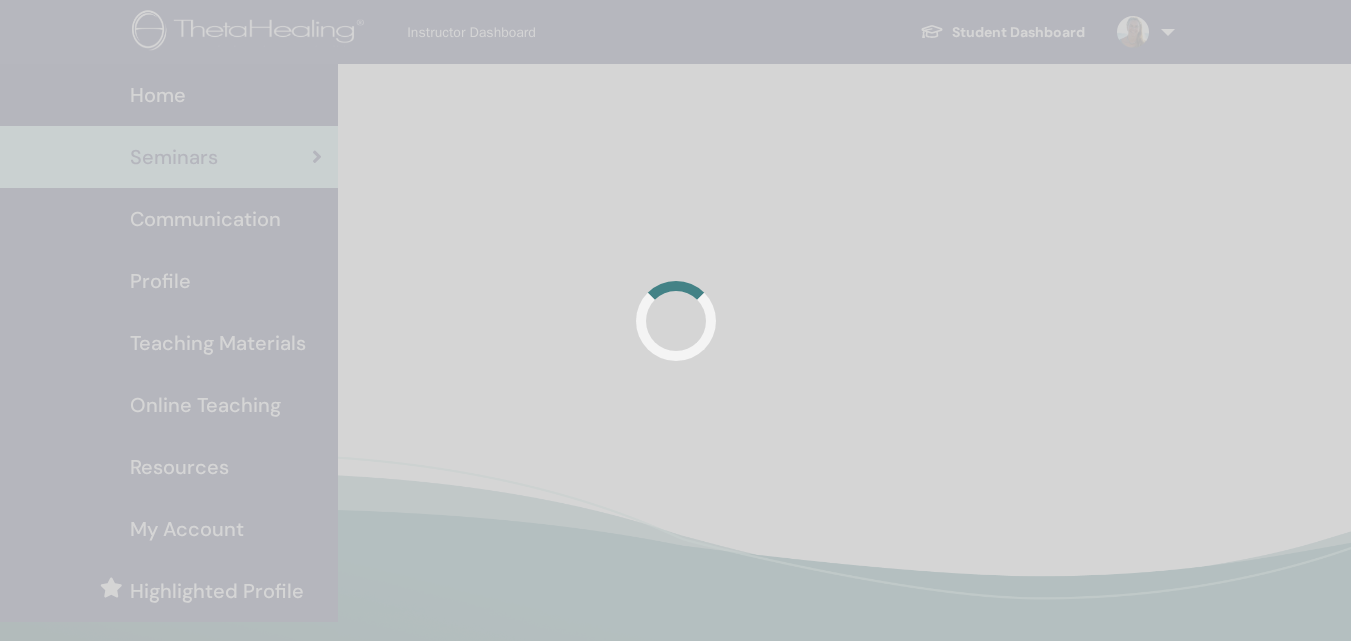 scroll, scrollTop: 0, scrollLeft: 0, axis: both 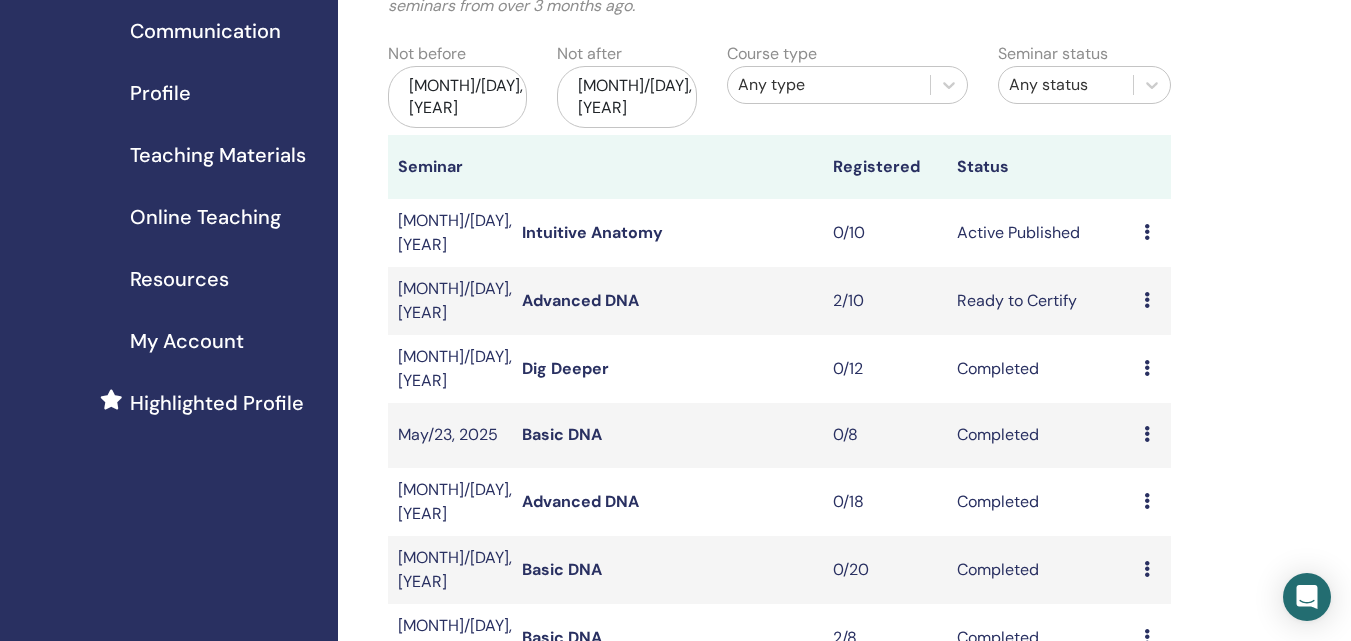 click on "Intuitive Anatomy" at bounding box center [592, 232] 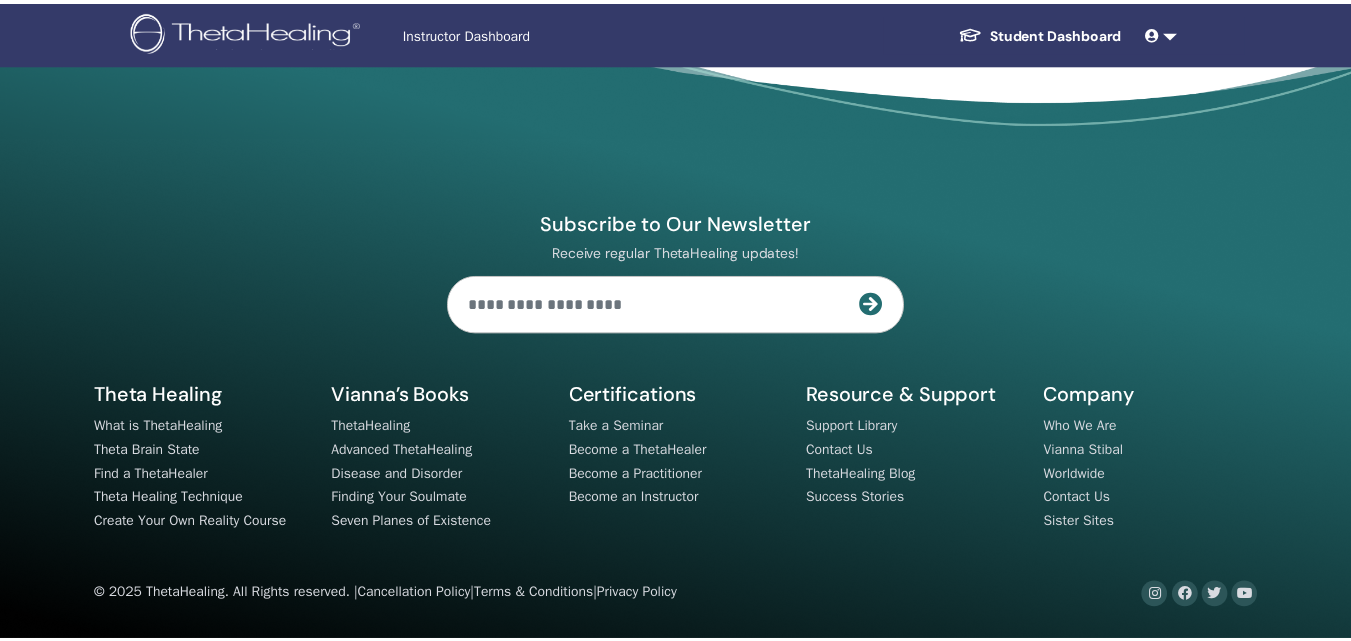 scroll, scrollTop: 0, scrollLeft: 0, axis: both 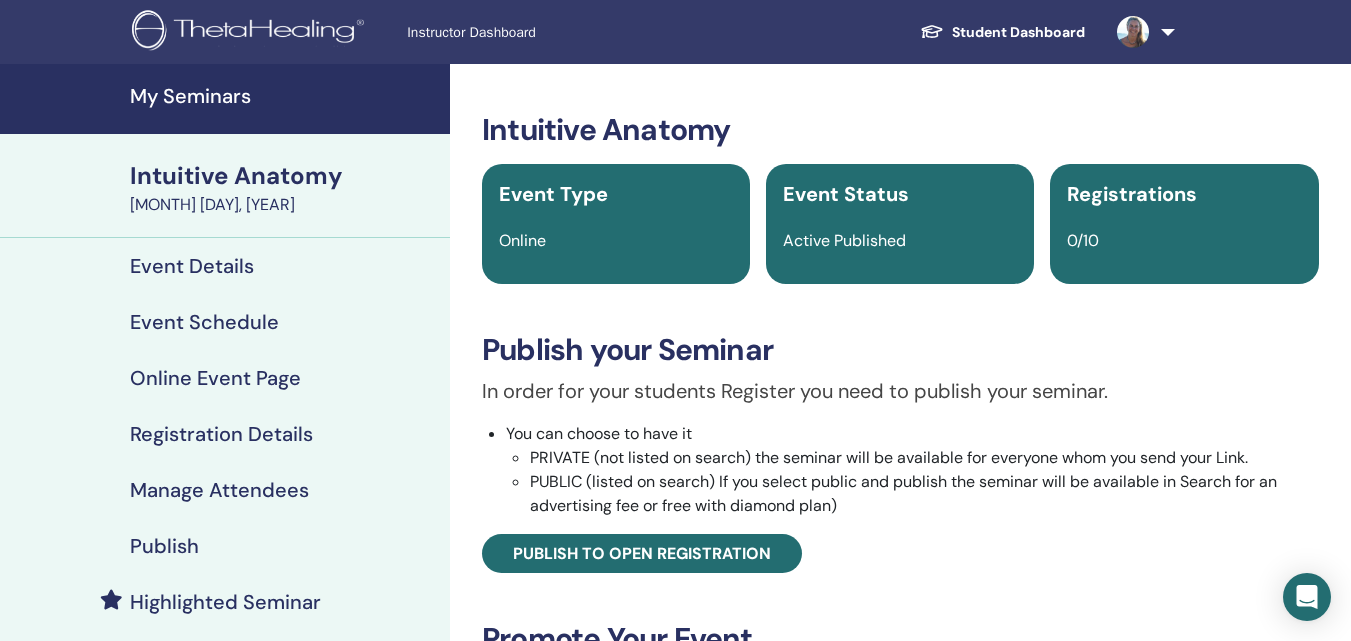 click on "Instructor Dashboard" at bounding box center (557, 32) 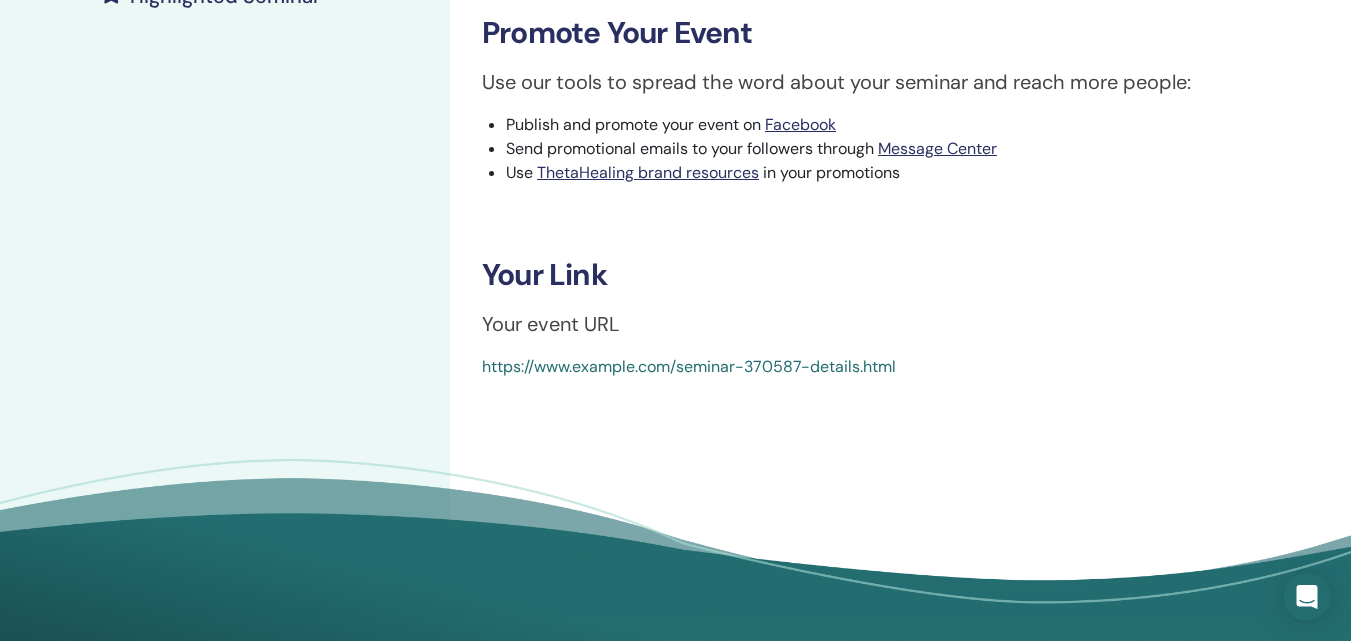 scroll, scrollTop: 0, scrollLeft: 0, axis: both 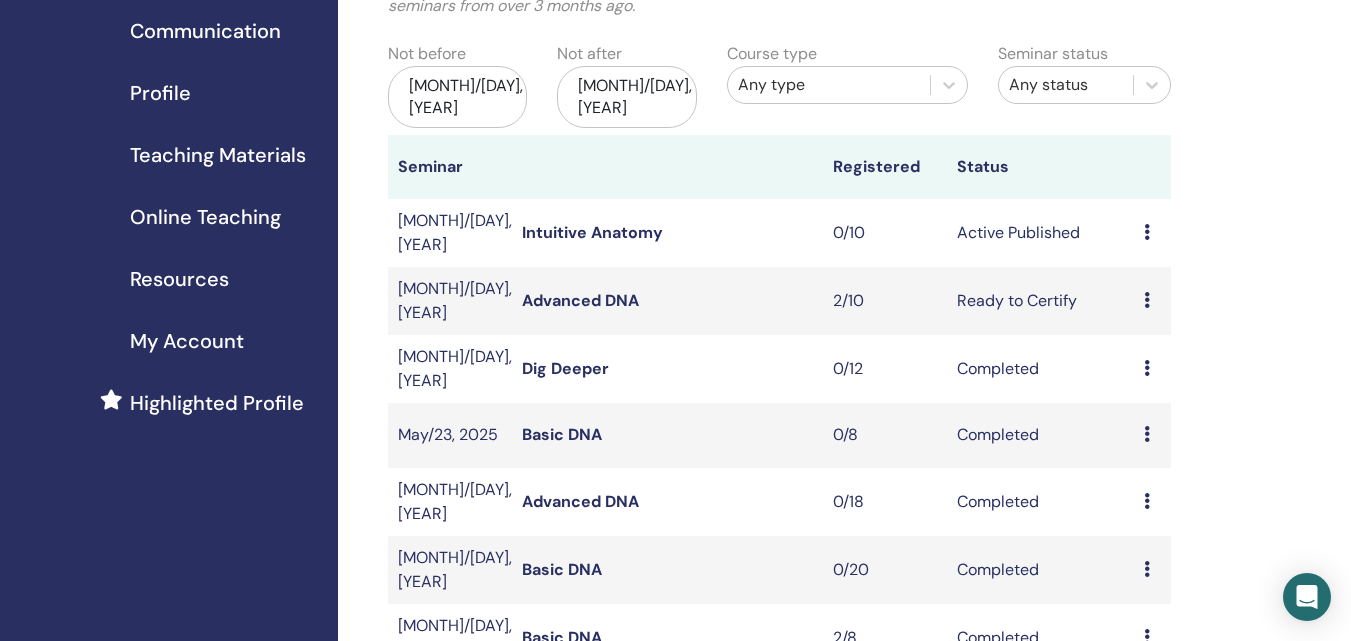 click on "Teaching Materials" at bounding box center (218, 155) 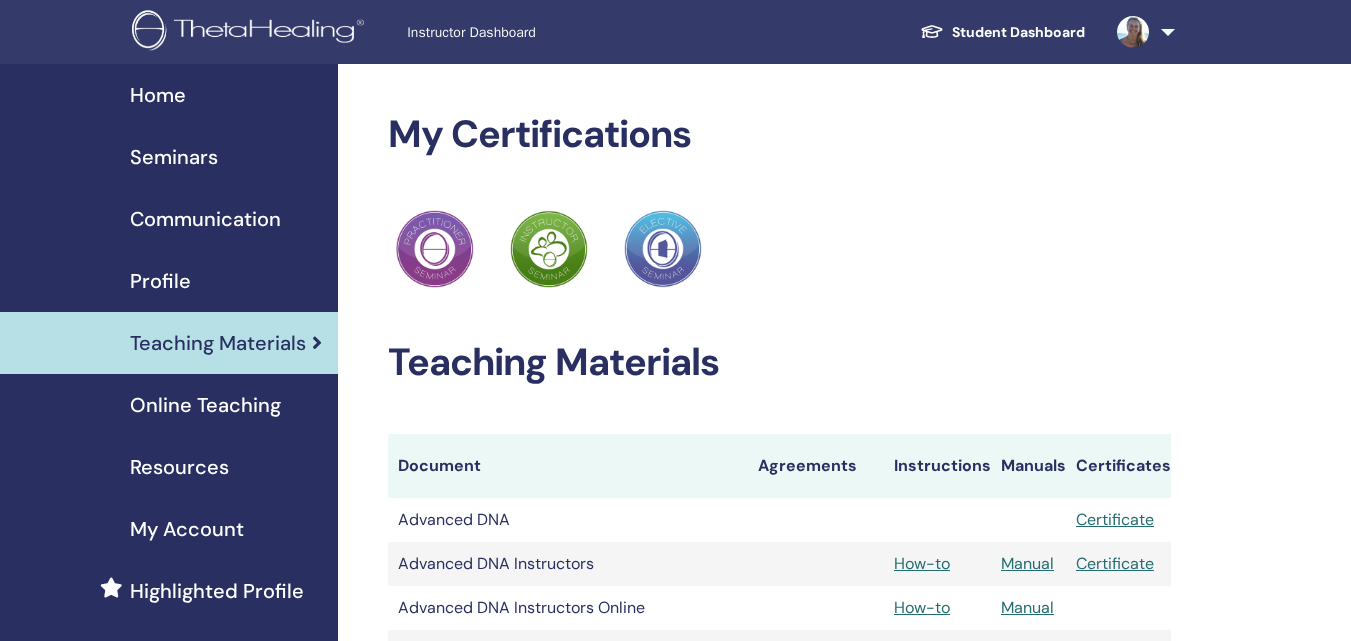 scroll, scrollTop: 0, scrollLeft: 0, axis: both 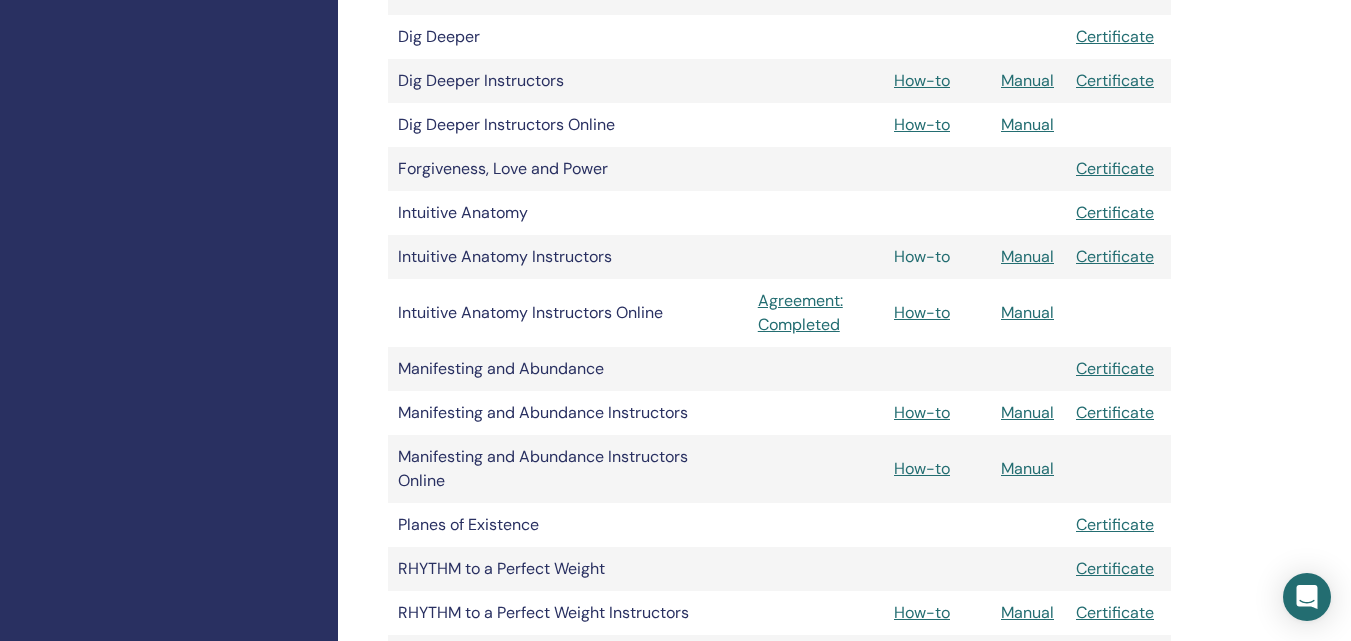 click on "How-to" at bounding box center (922, 256) 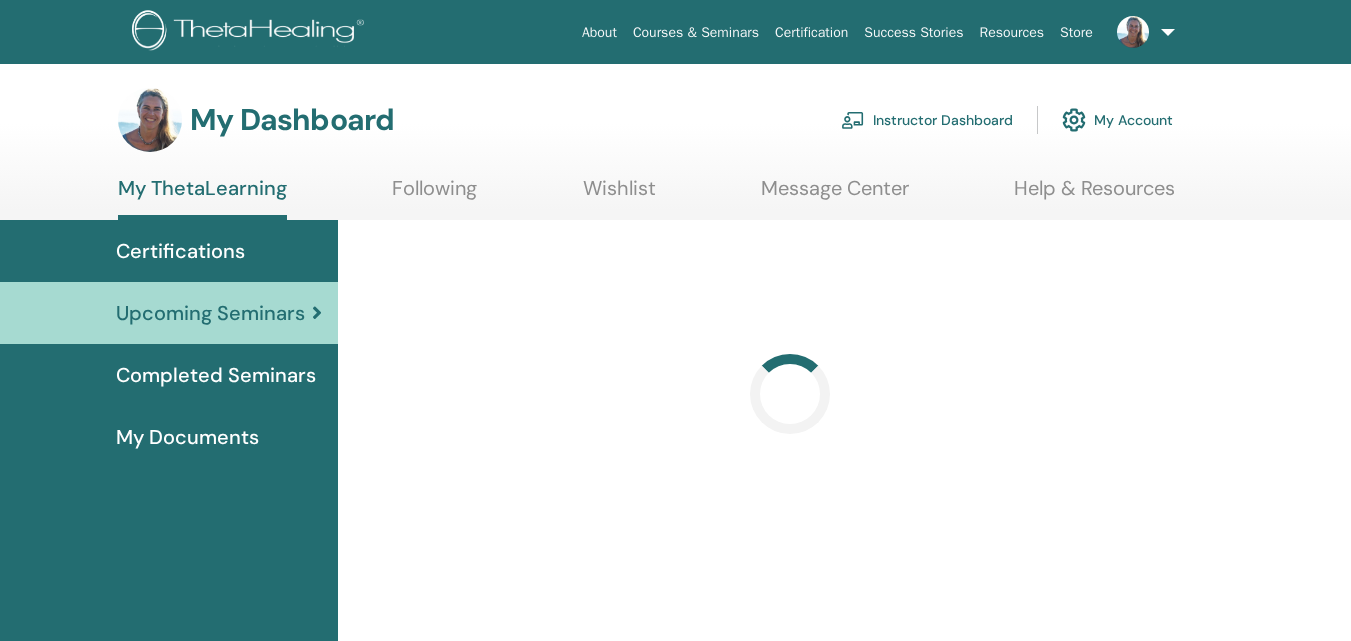 scroll, scrollTop: 0, scrollLeft: 0, axis: both 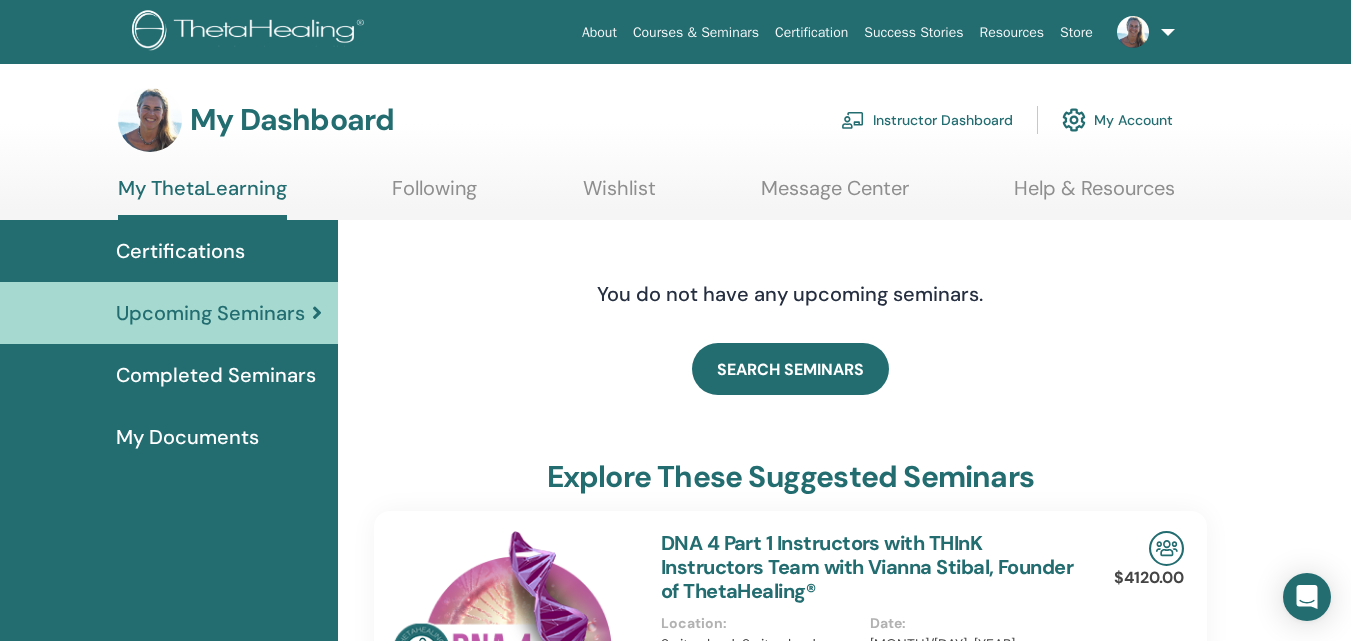 click on "Instructor Dashboard" at bounding box center (927, 120) 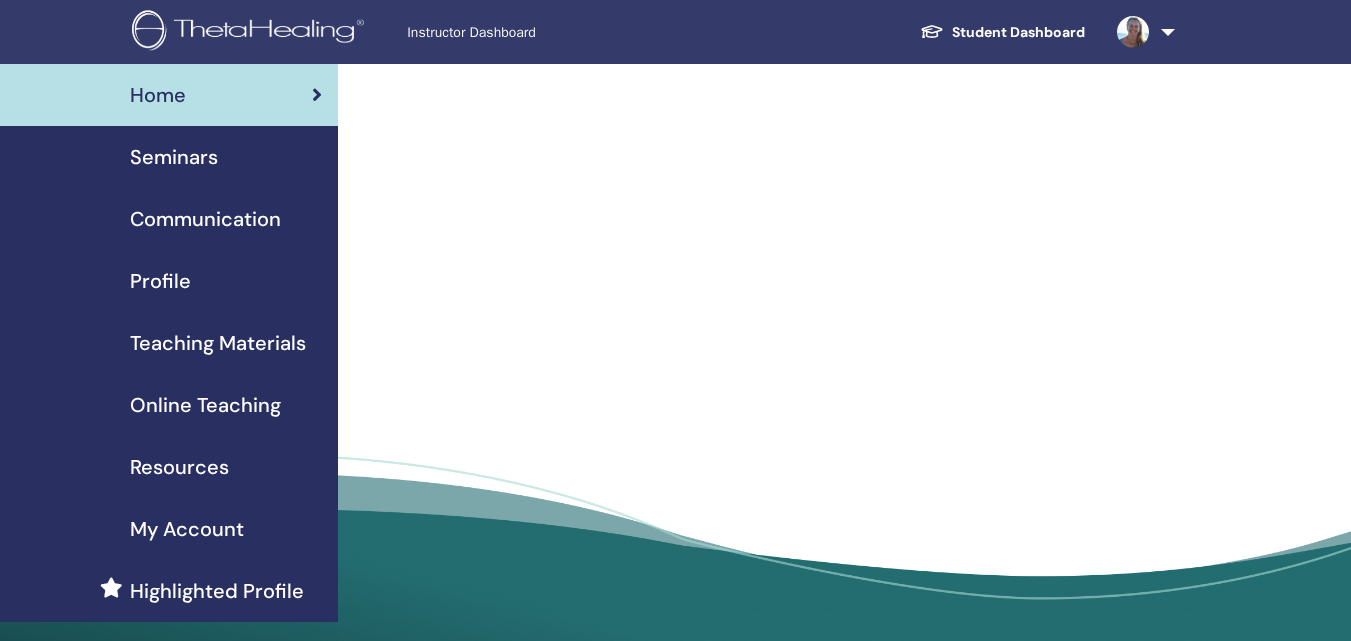 scroll, scrollTop: 0, scrollLeft: 0, axis: both 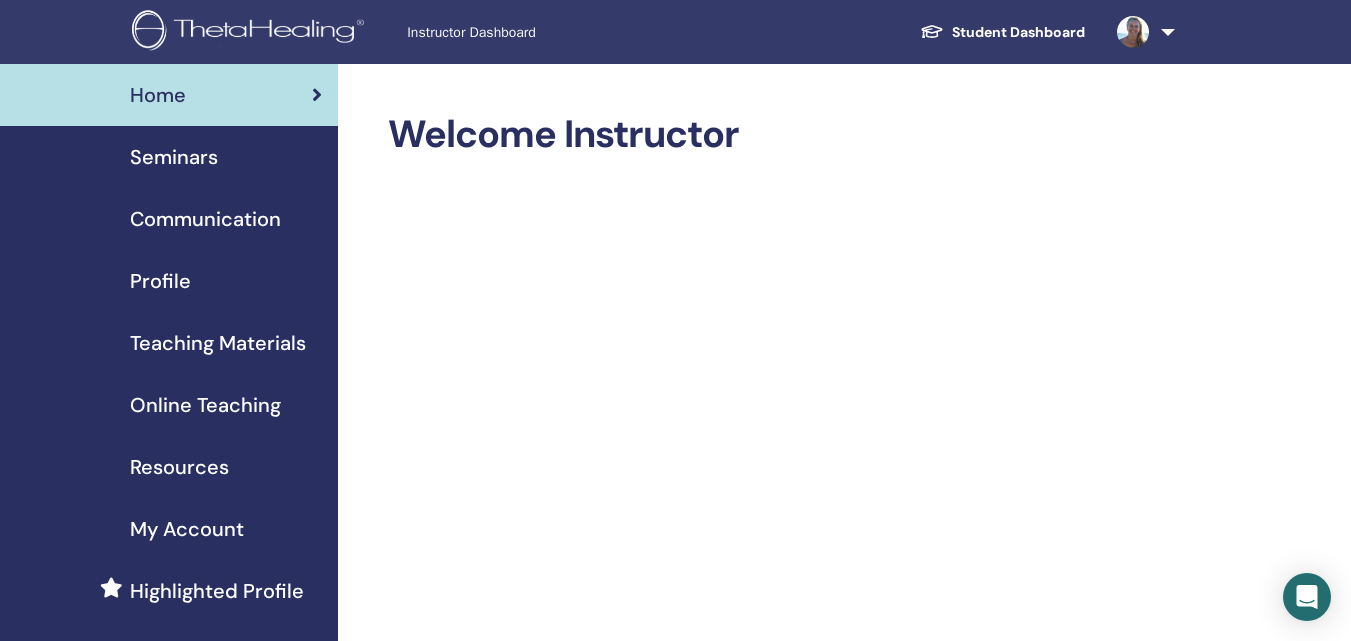 click on "Seminars" at bounding box center [174, 157] 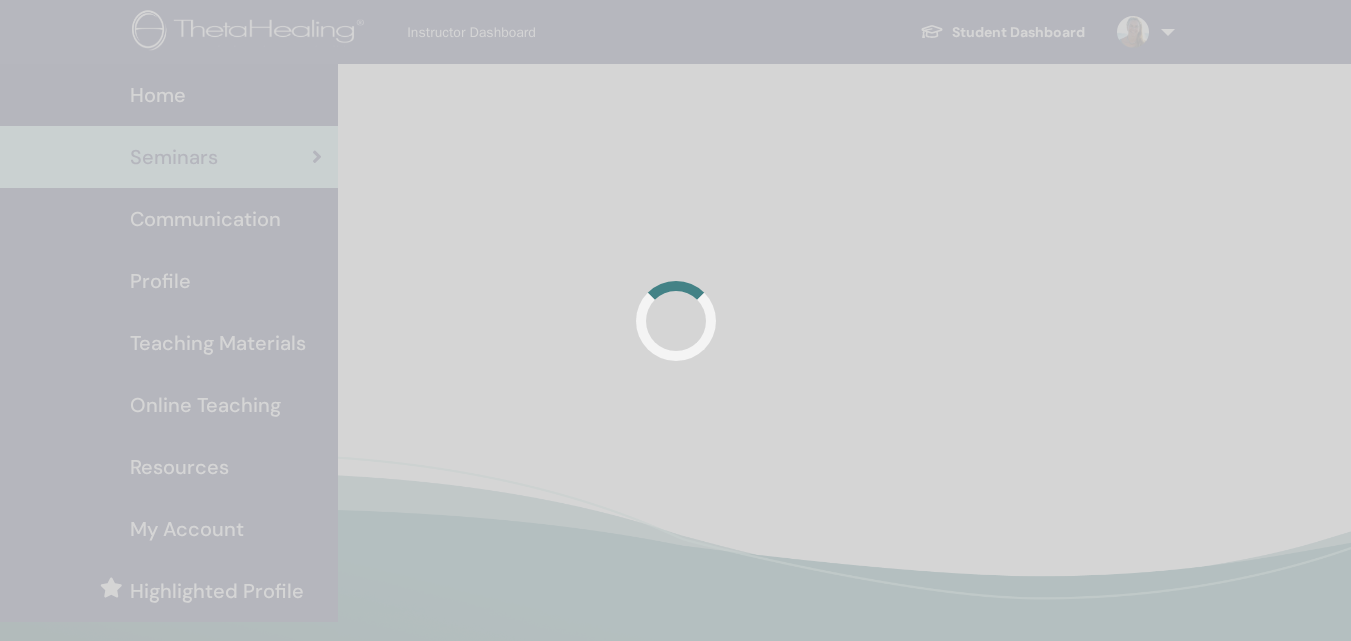 scroll, scrollTop: 0, scrollLeft: 0, axis: both 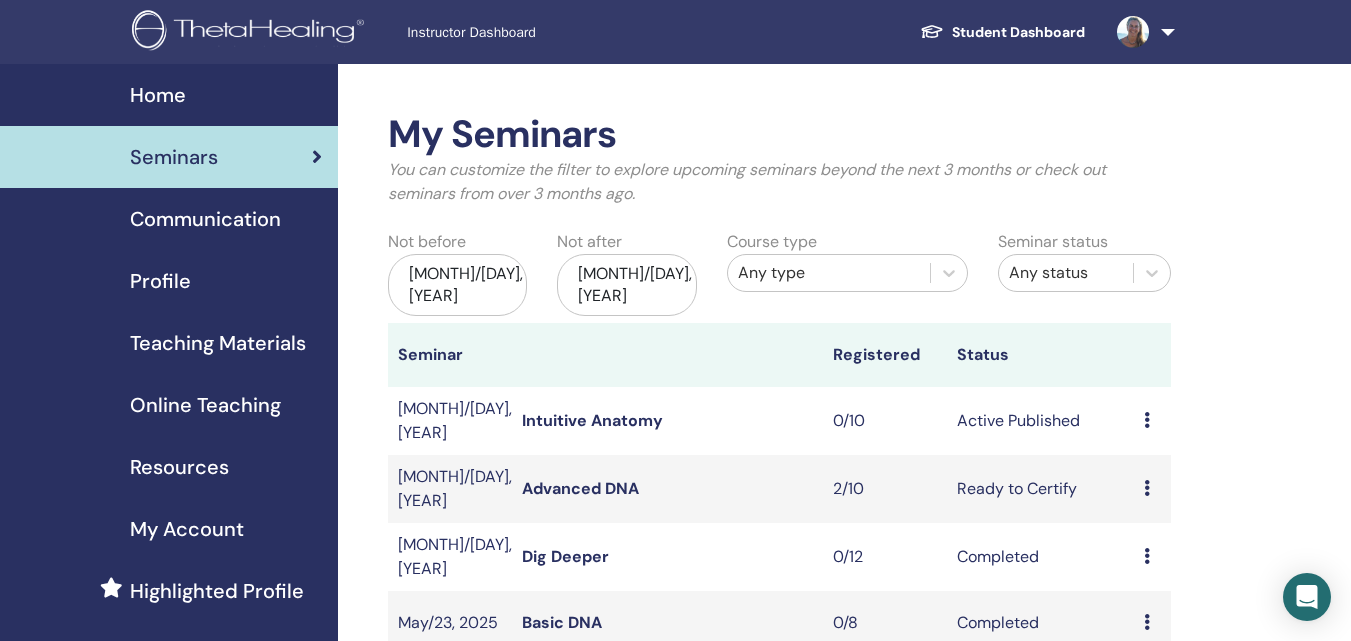 click on "Instructor Dashboard" at bounding box center [557, 32] 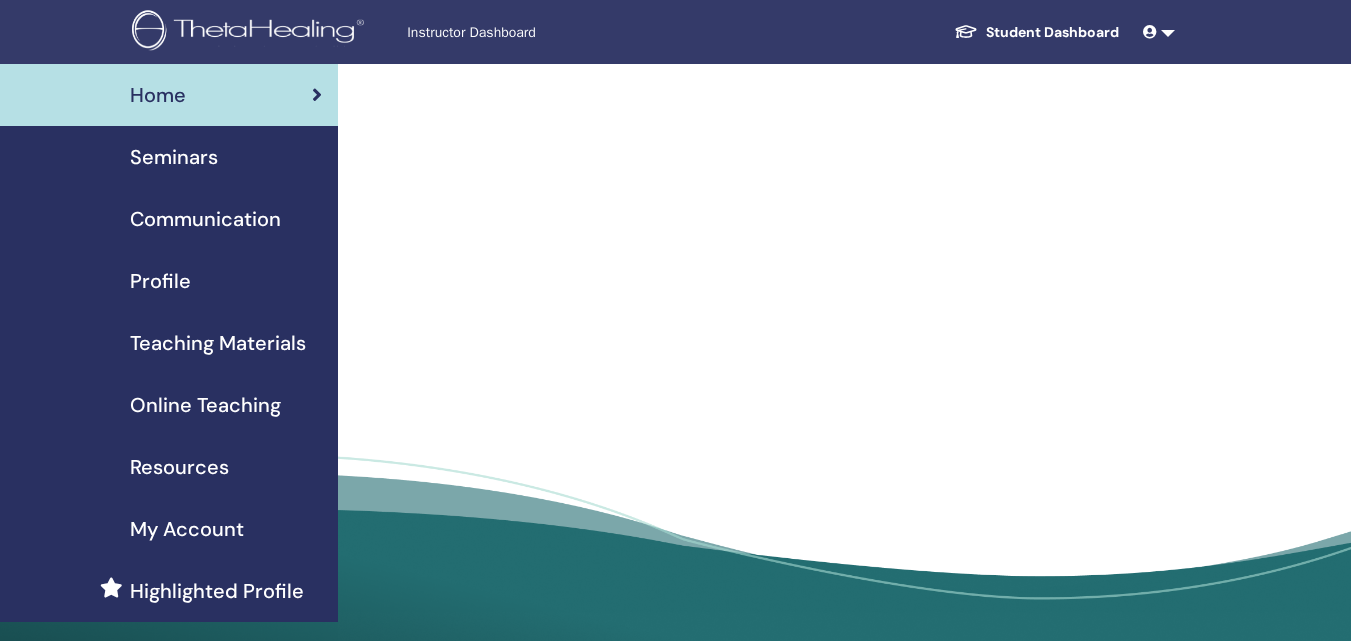 scroll, scrollTop: 0, scrollLeft: 0, axis: both 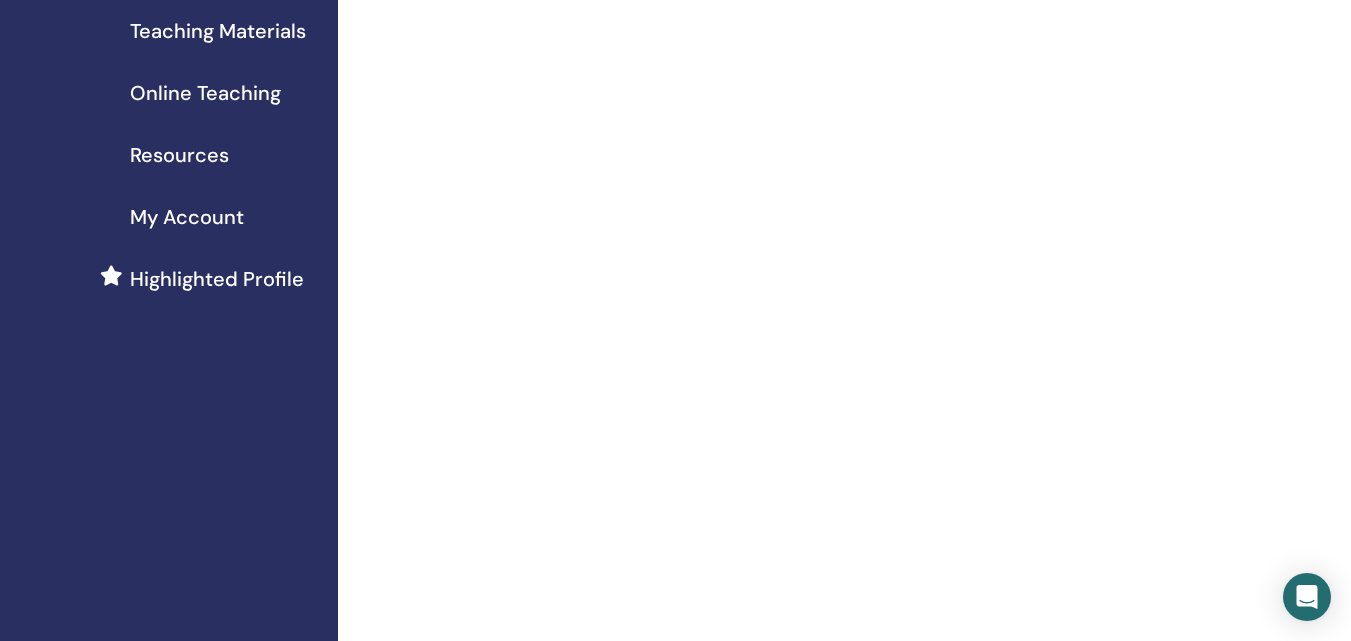 click on "Teaching Materials" at bounding box center [218, 31] 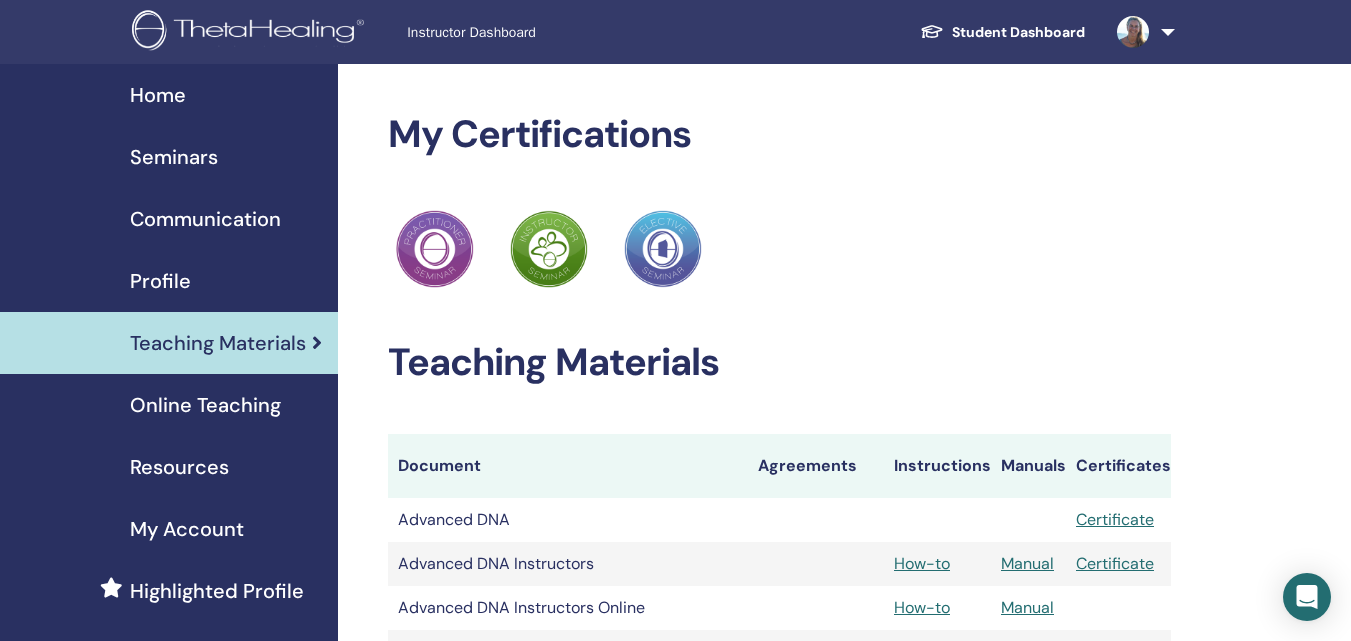 scroll, scrollTop: 0, scrollLeft: 0, axis: both 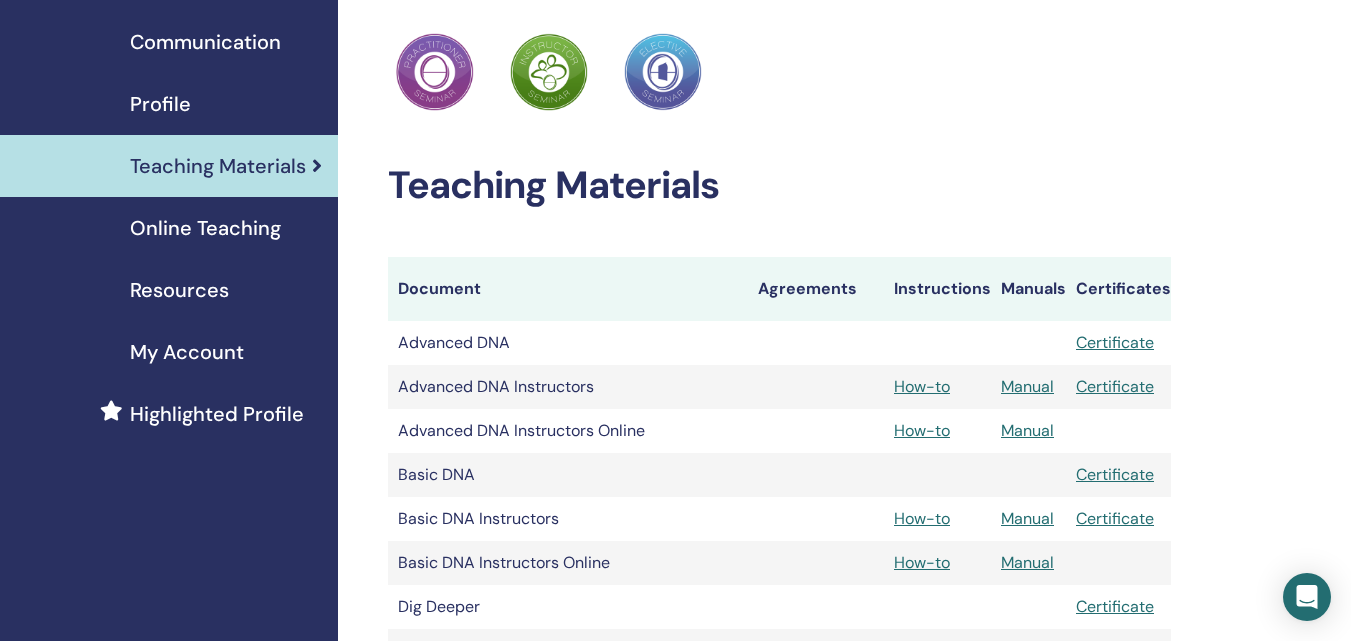click on "Online Teaching" at bounding box center [205, 228] 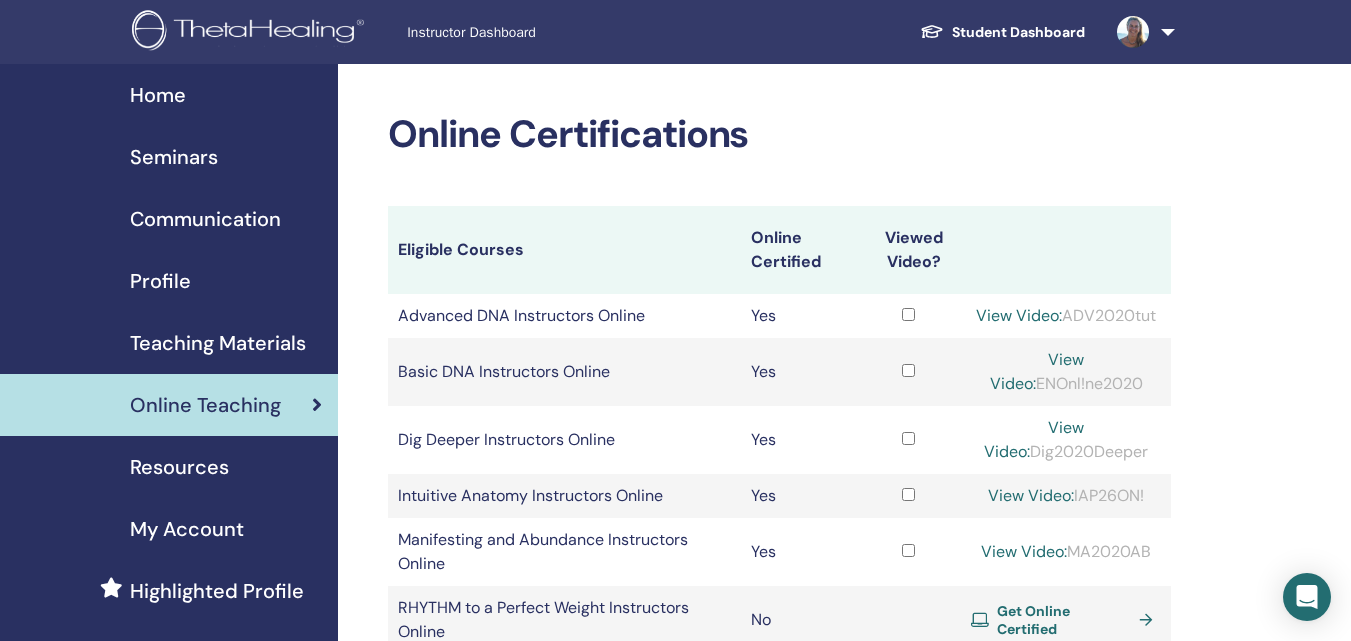 scroll, scrollTop: 0, scrollLeft: 0, axis: both 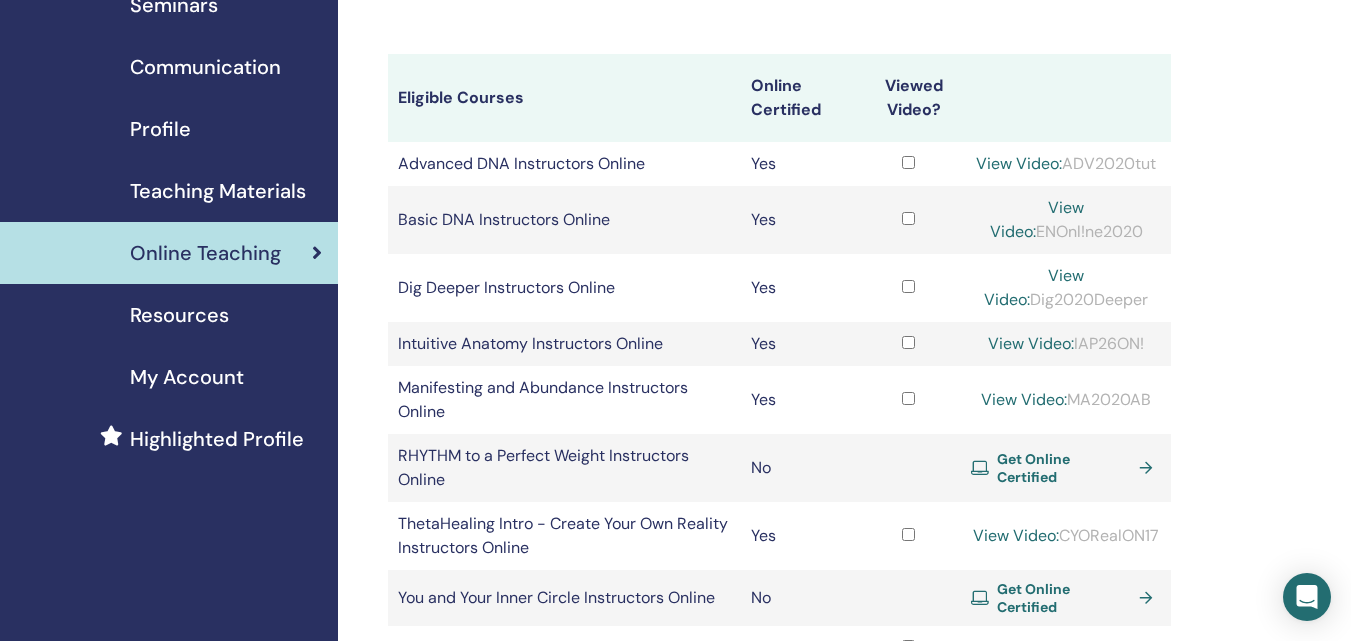 click on "Teaching Materials" at bounding box center [218, 191] 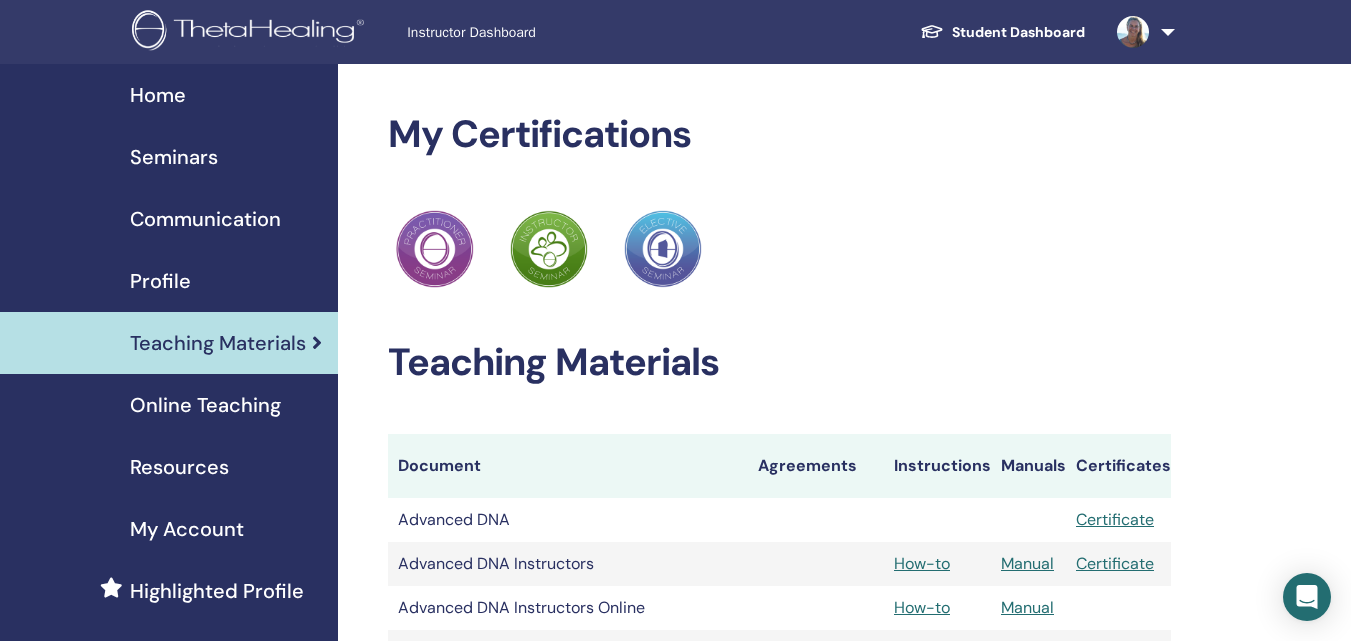 scroll, scrollTop: 0, scrollLeft: 0, axis: both 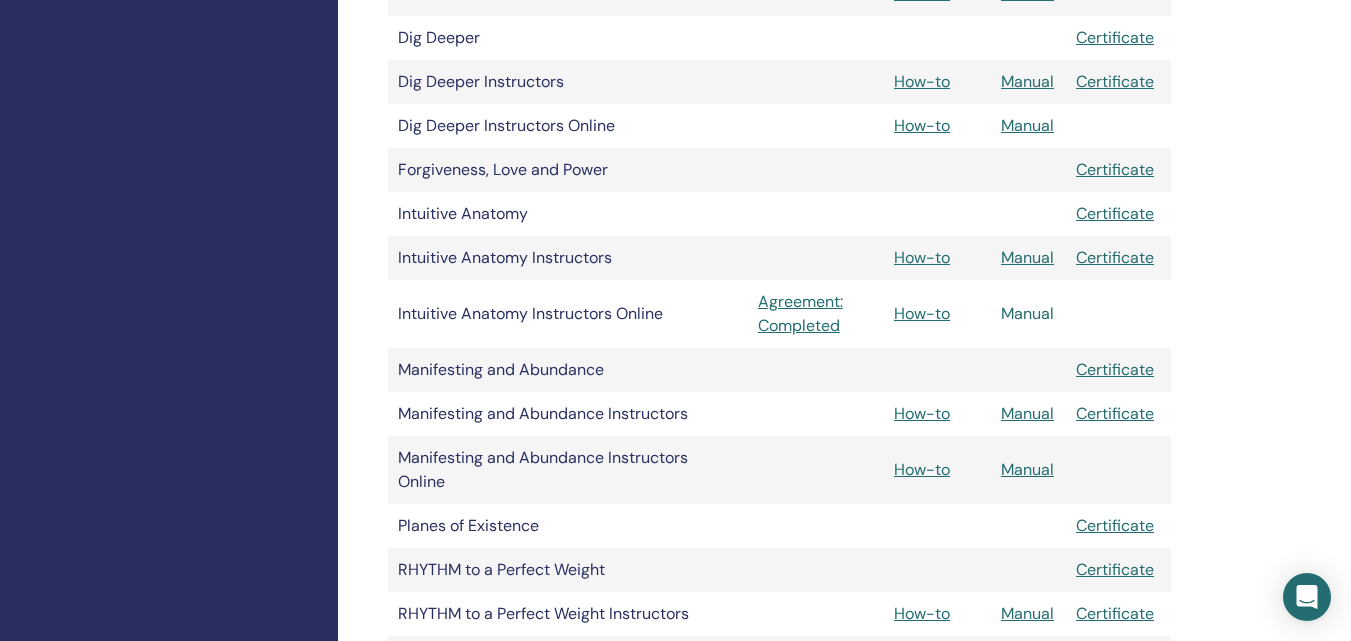 click on "Manual" at bounding box center [1027, 313] 